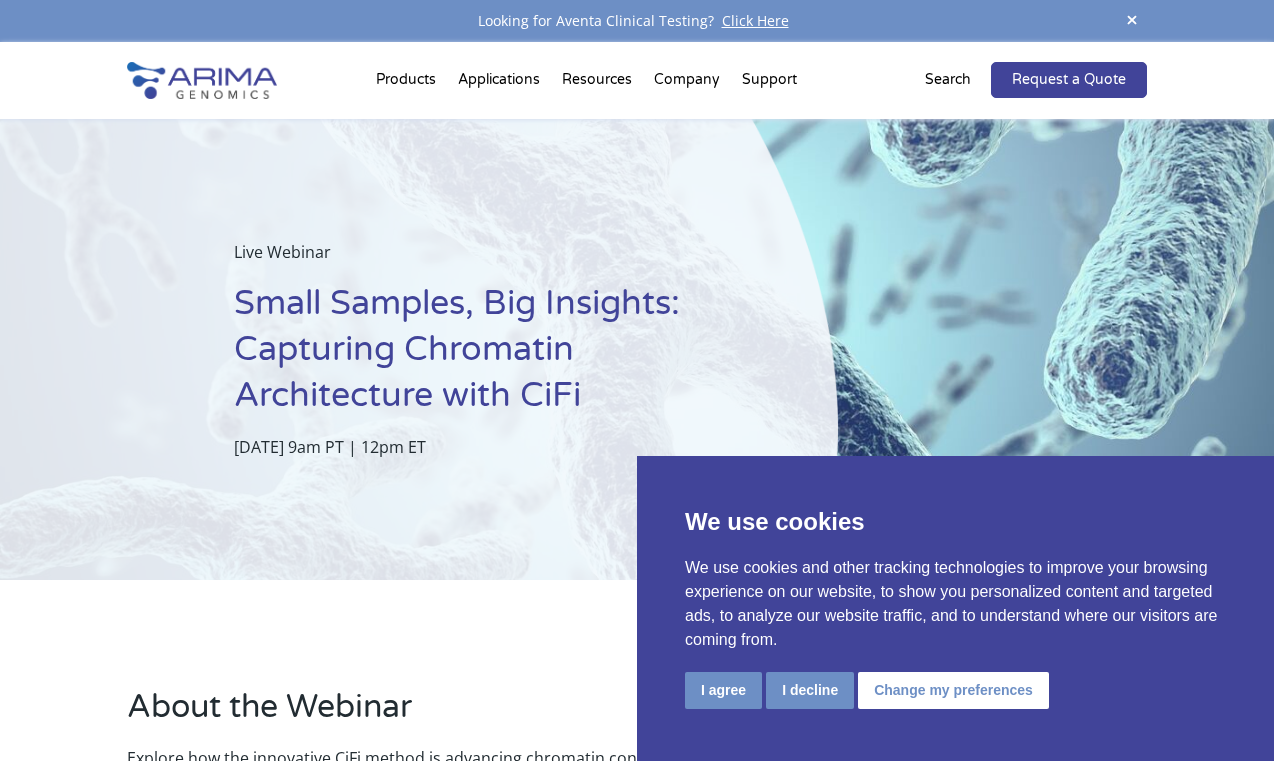 scroll, scrollTop: 0, scrollLeft: 0, axis: both 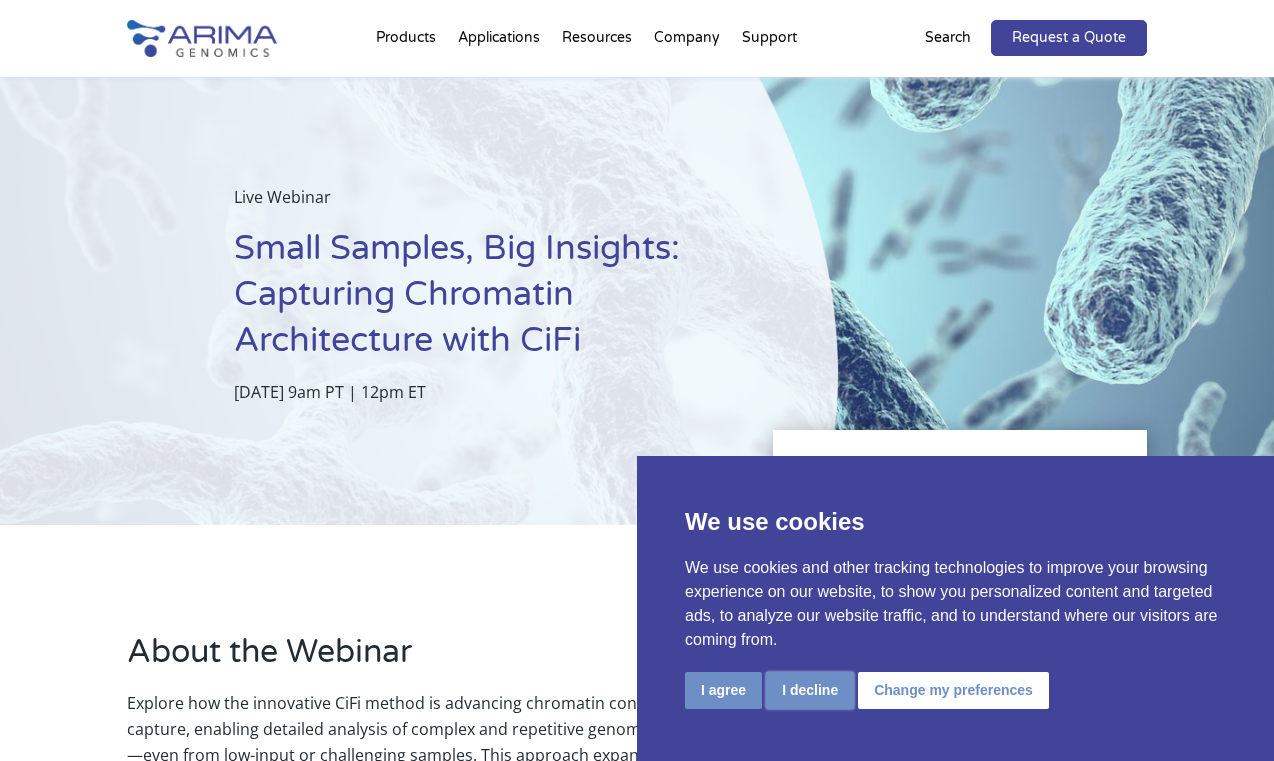 click on "I decline" at bounding box center (810, 690) 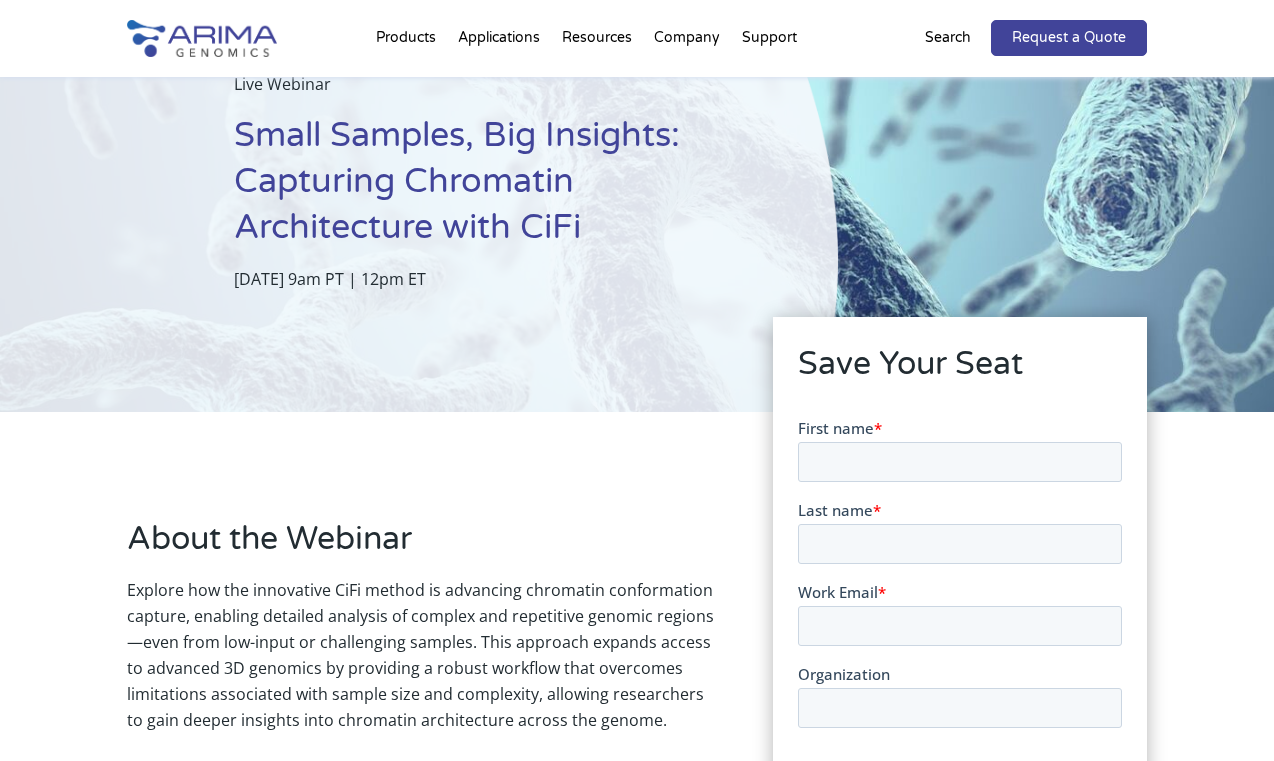 scroll, scrollTop: 174, scrollLeft: 0, axis: vertical 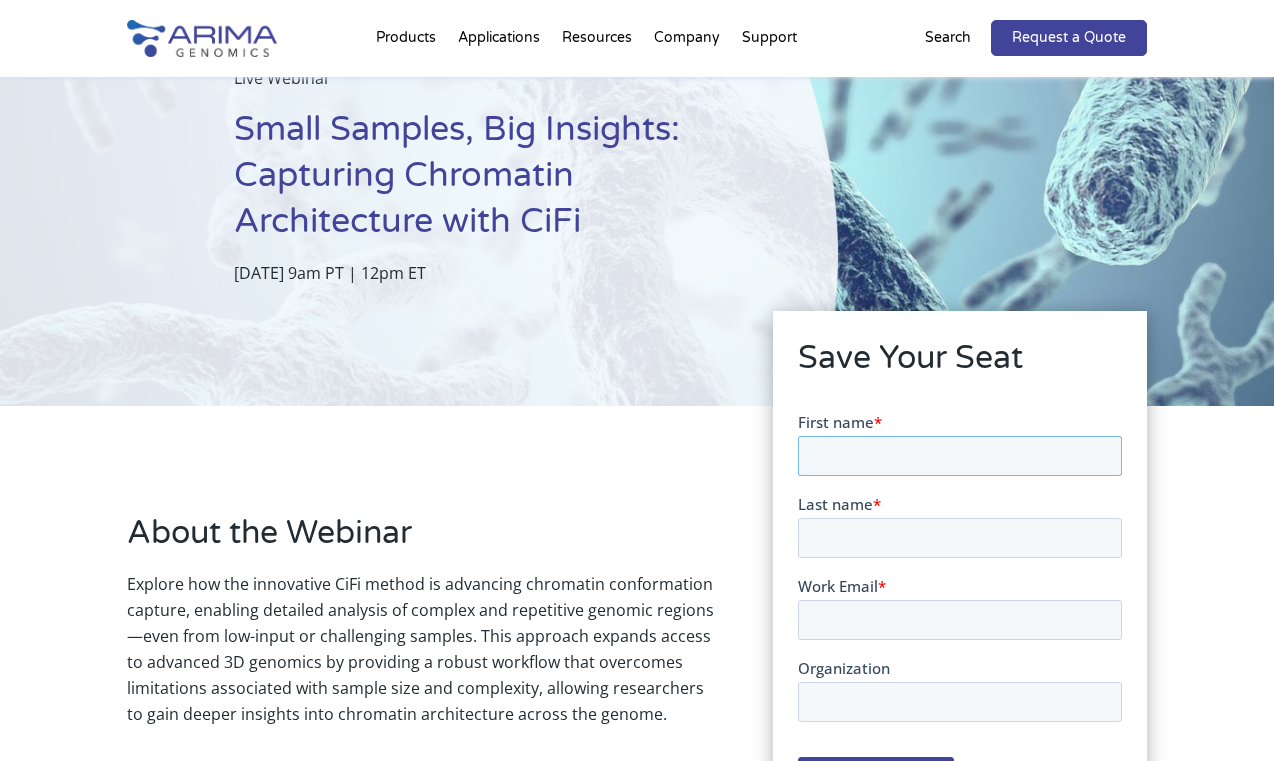 click on "First name *" at bounding box center (959, 456) 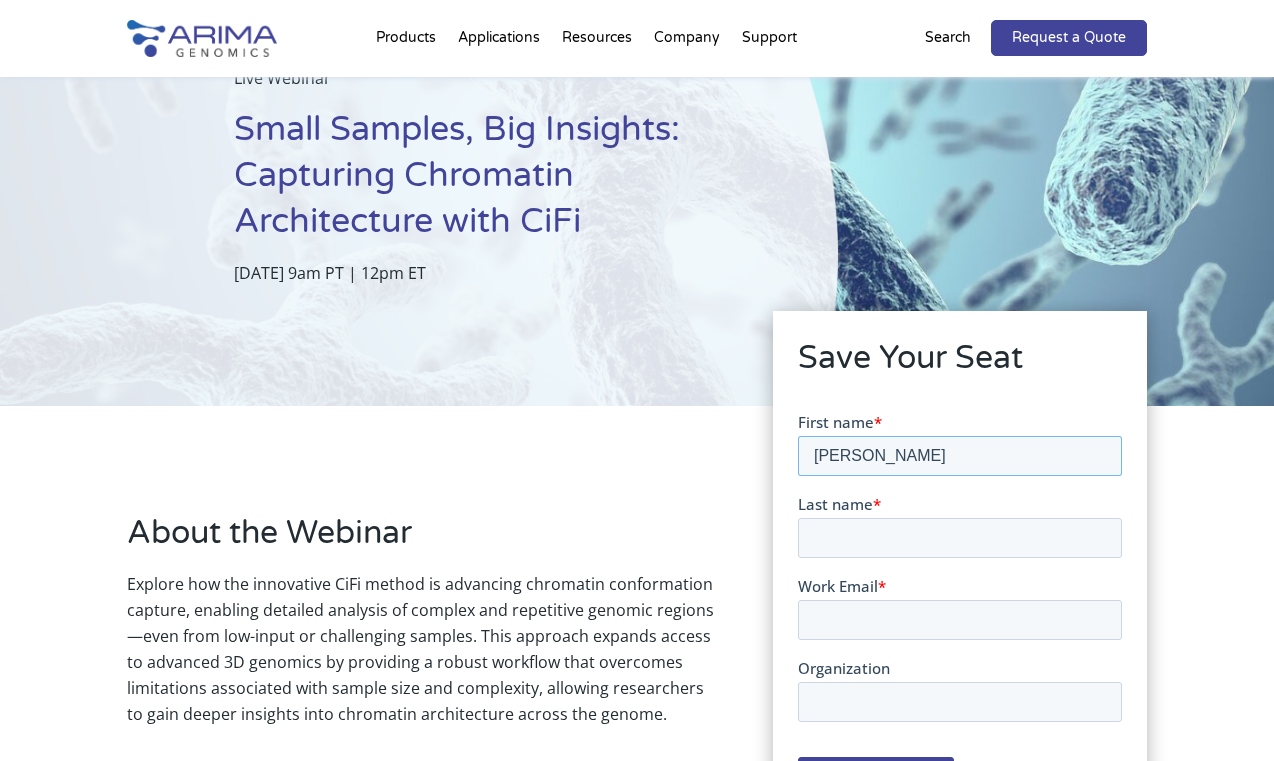 type on "[PERSON_NAME]" 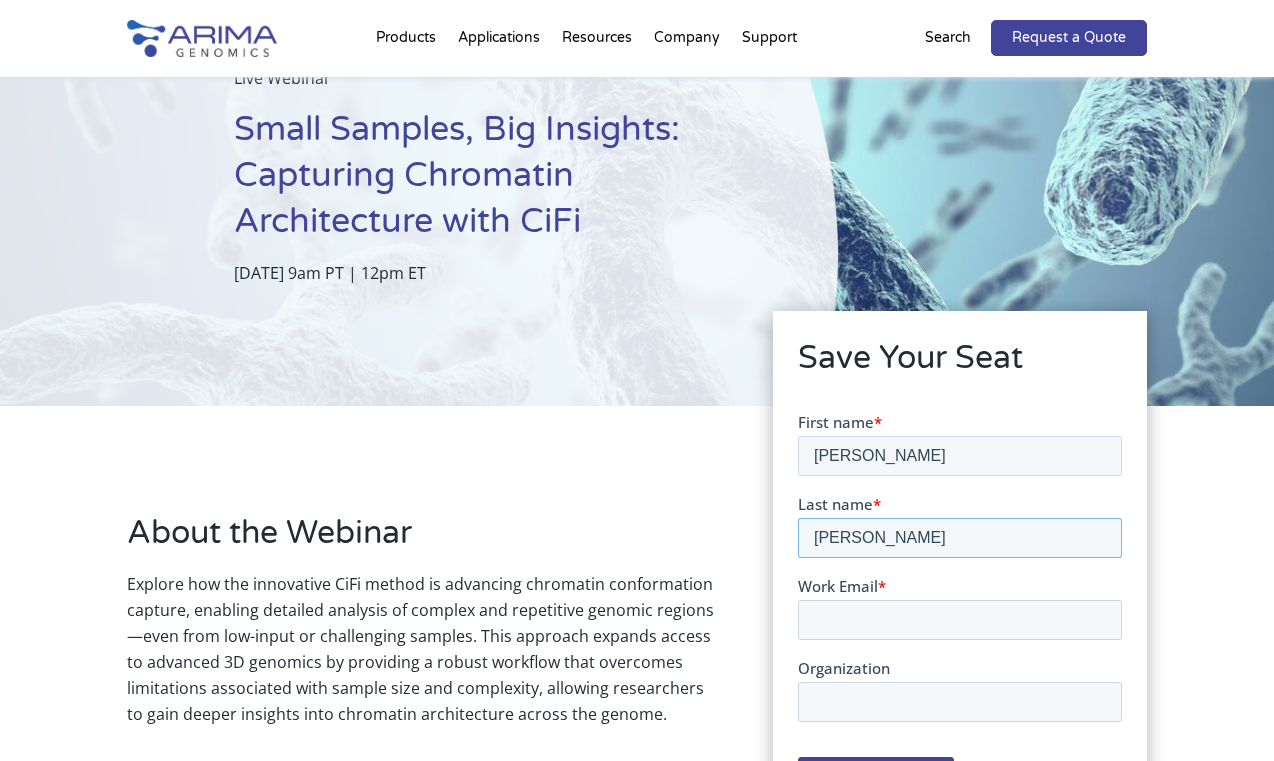 type on "[PERSON_NAME]" 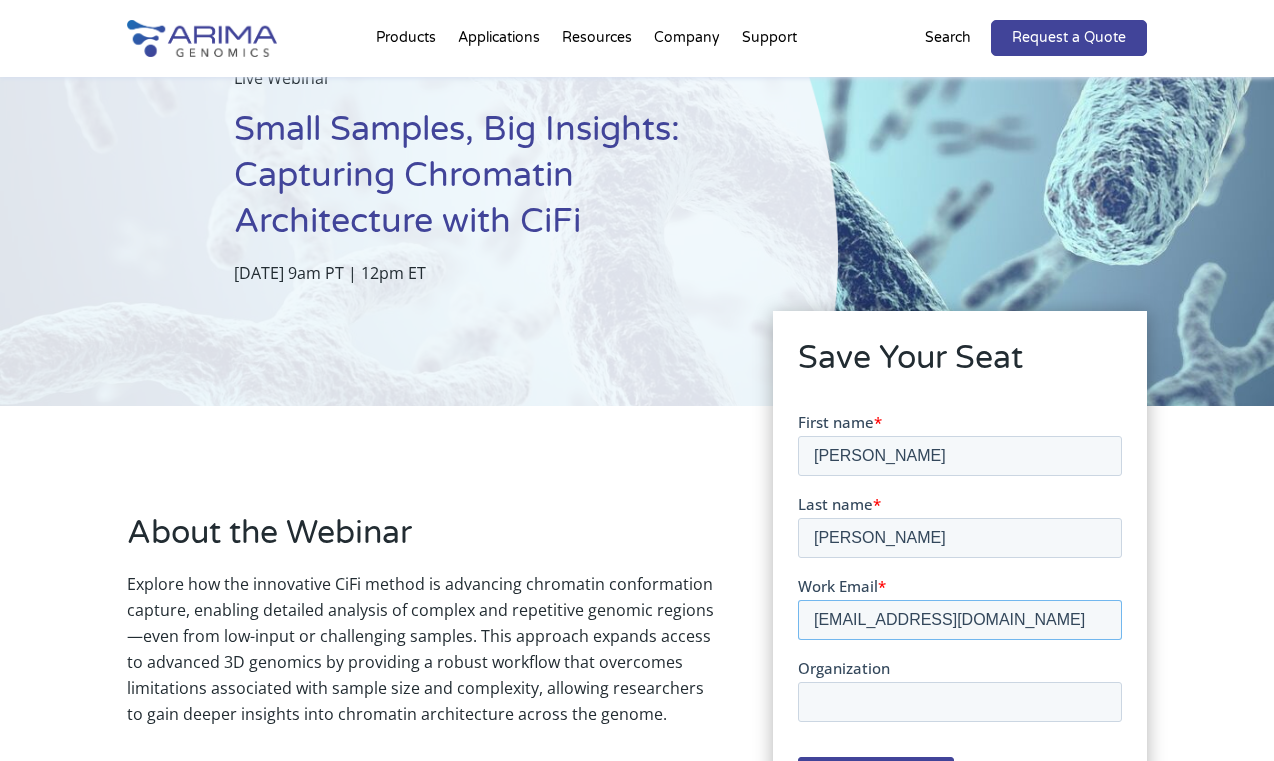 type on "[EMAIL_ADDRESS][DOMAIN_NAME]" 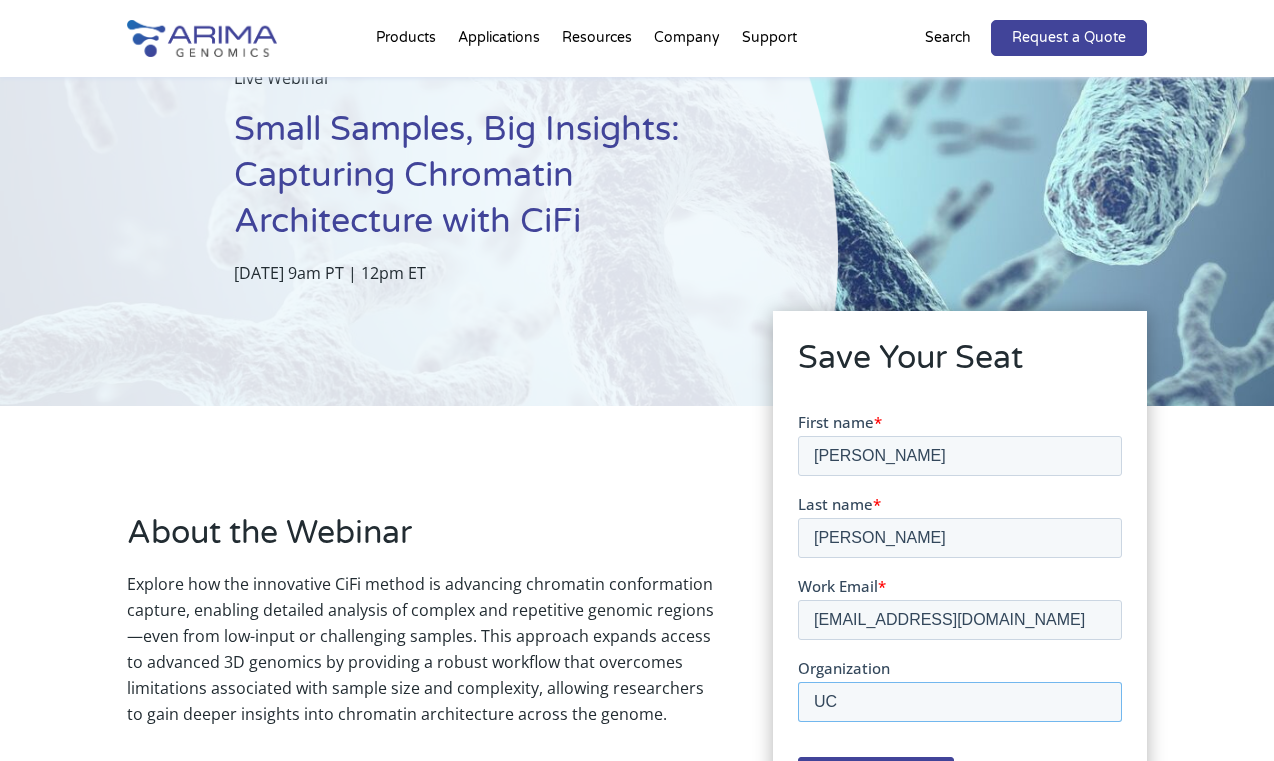 type on "U" 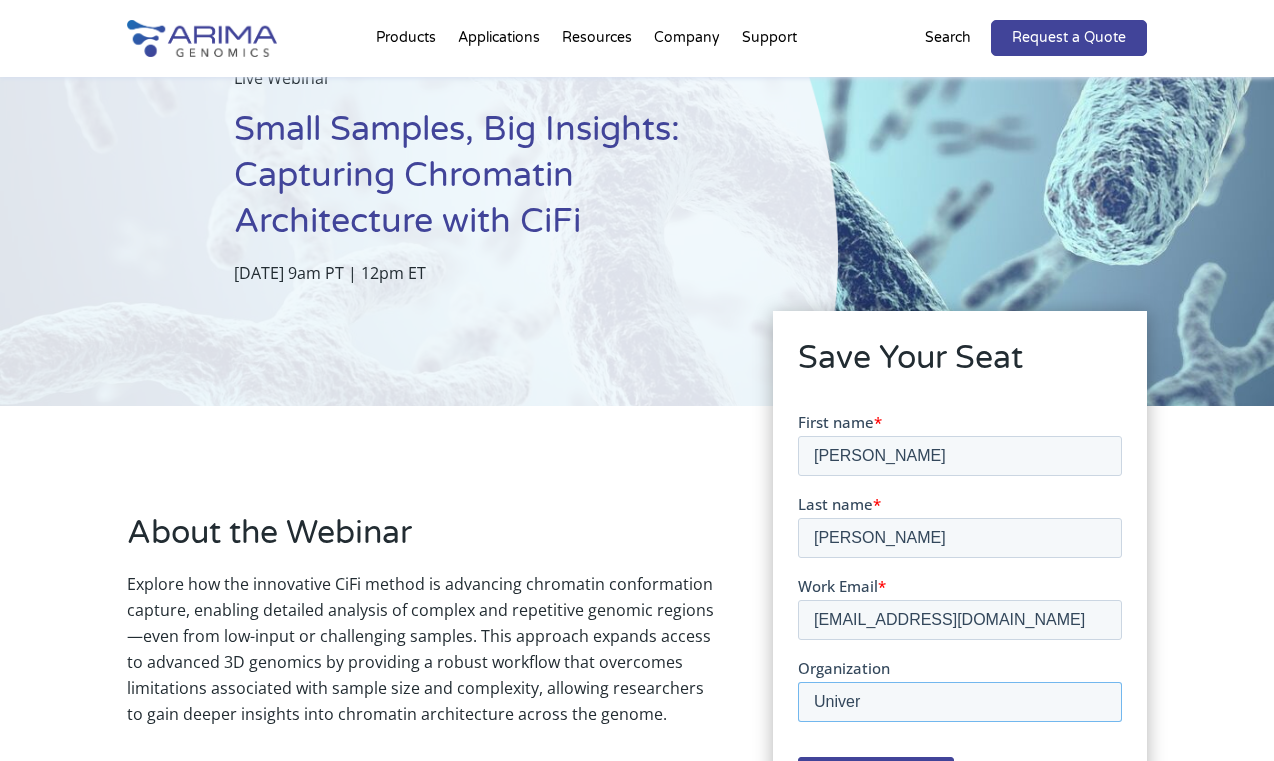 type on "[GEOGRAPHIC_DATA][US_STATE][PERSON_NAME]" 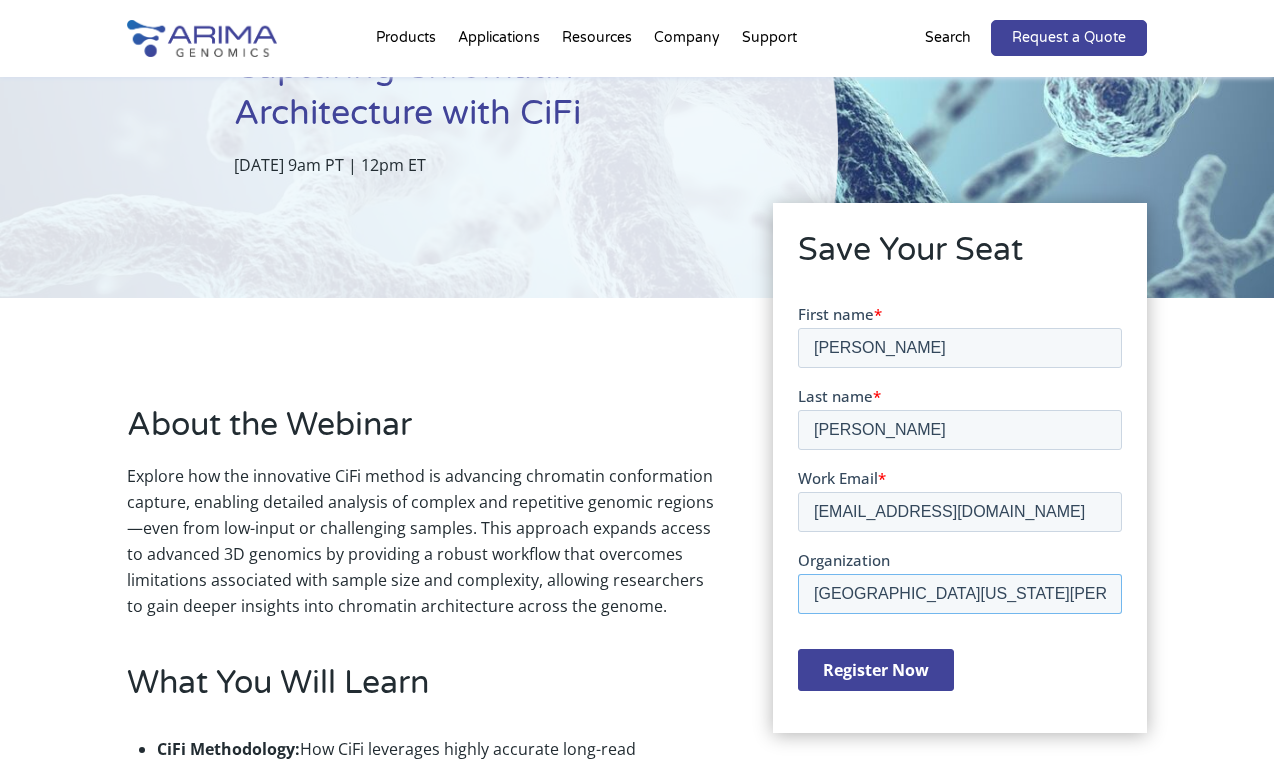 scroll, scrollTop: 296, scrollLeft: 0, axis: vertical 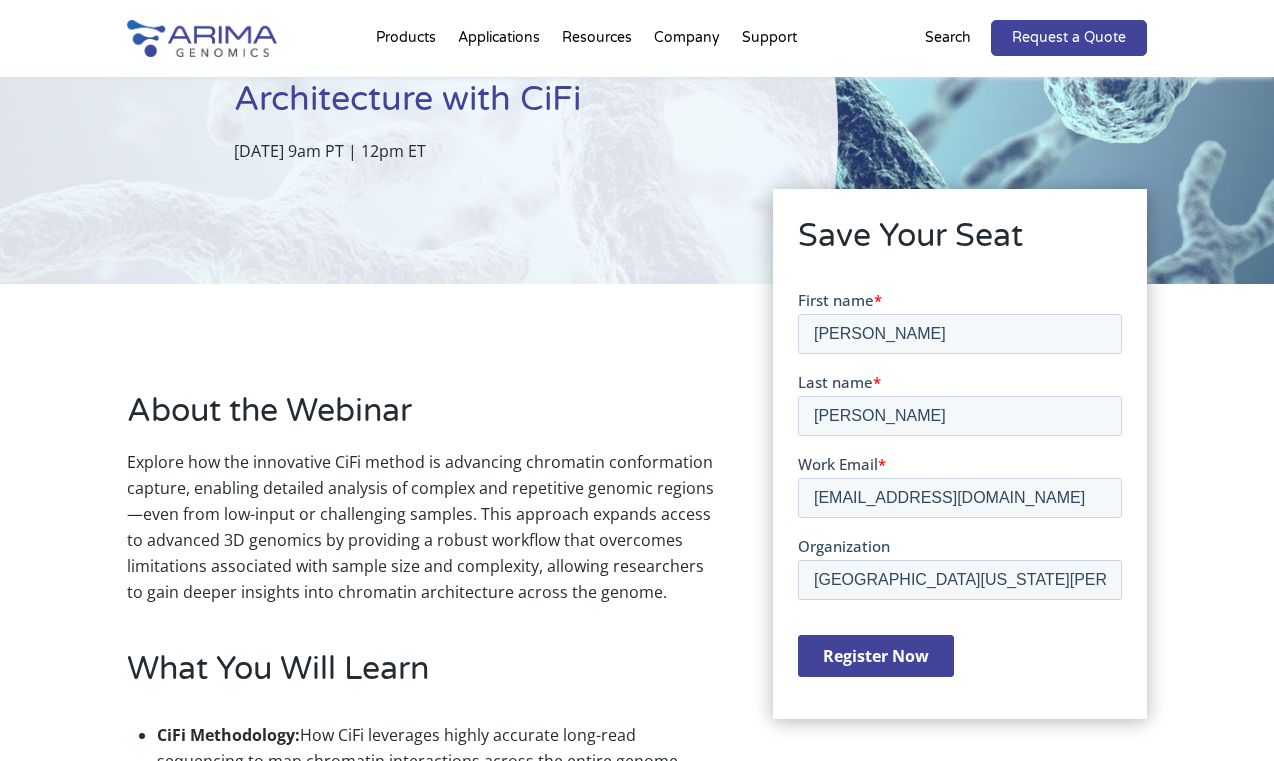 click on "Register Now" at bounding box center [875, 656] 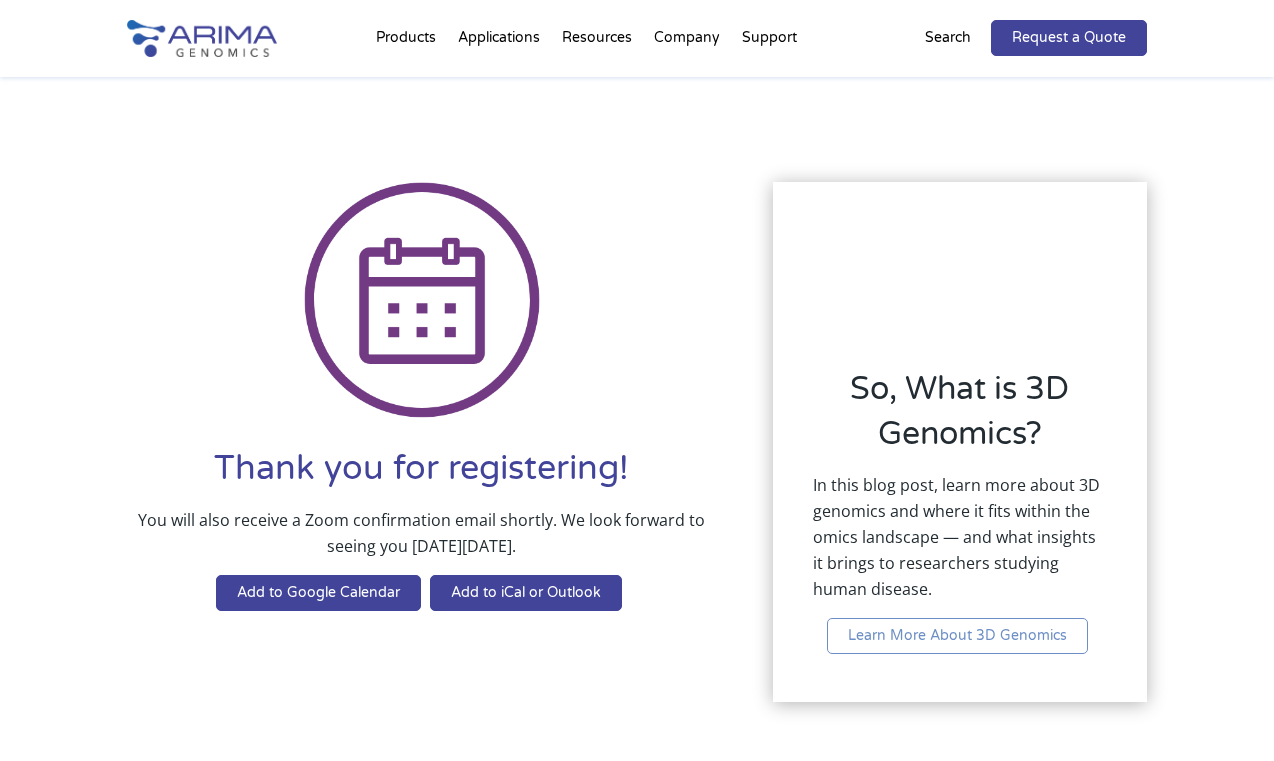 scroll, scrollTop: 0, scrollLeft: 0, axis: both 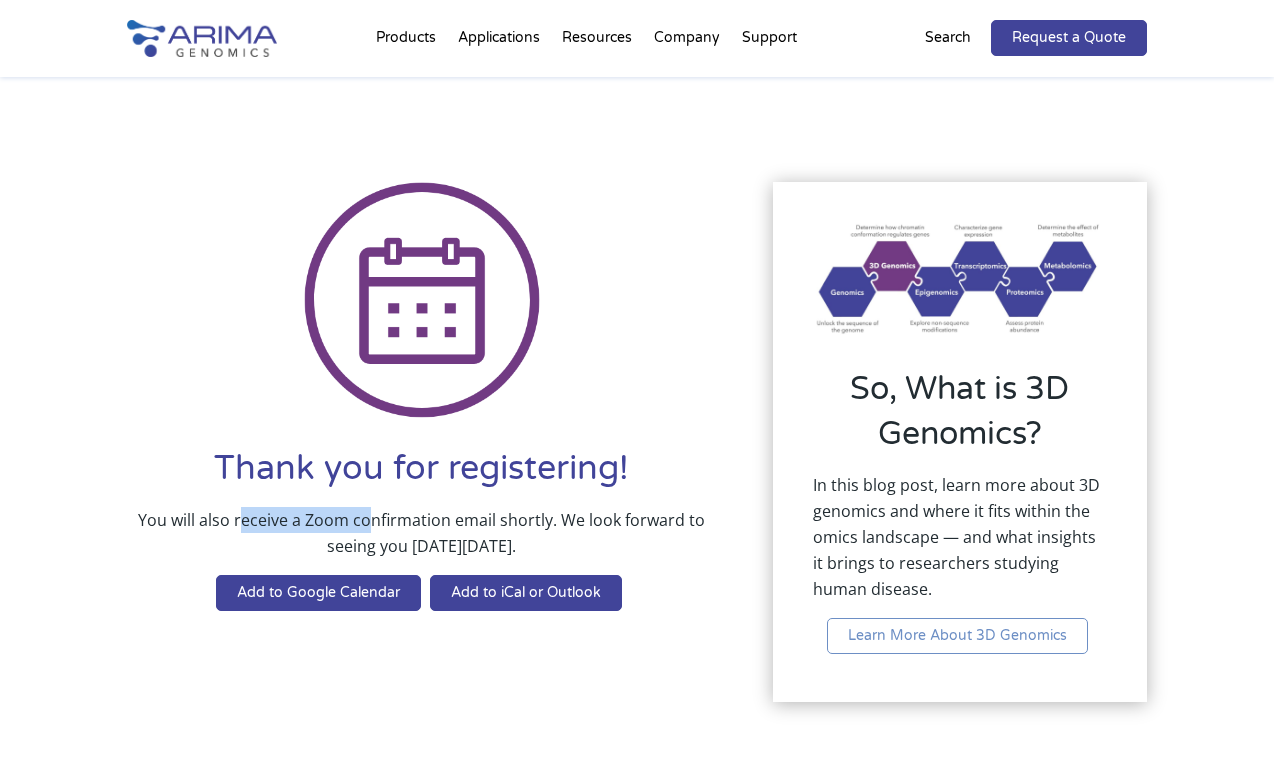 drag, startPoint x: 245, startPoint y: 516, endPoint x: 371, endPoint y: 518, distance: 126.01587 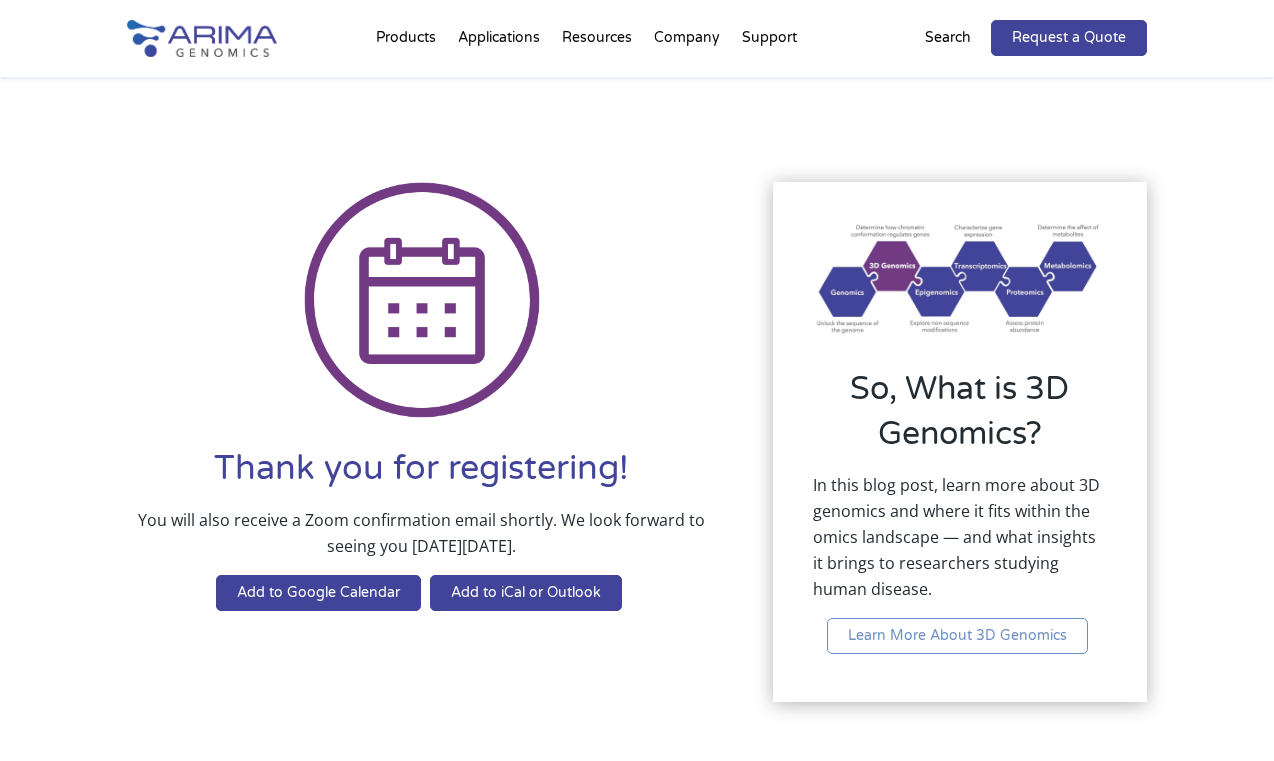 click on "You will also receive a Zoom confirmation email shortly. We look forward to seeing you on Thursday, July 31st, 2025." at bounding box center [421, 541] 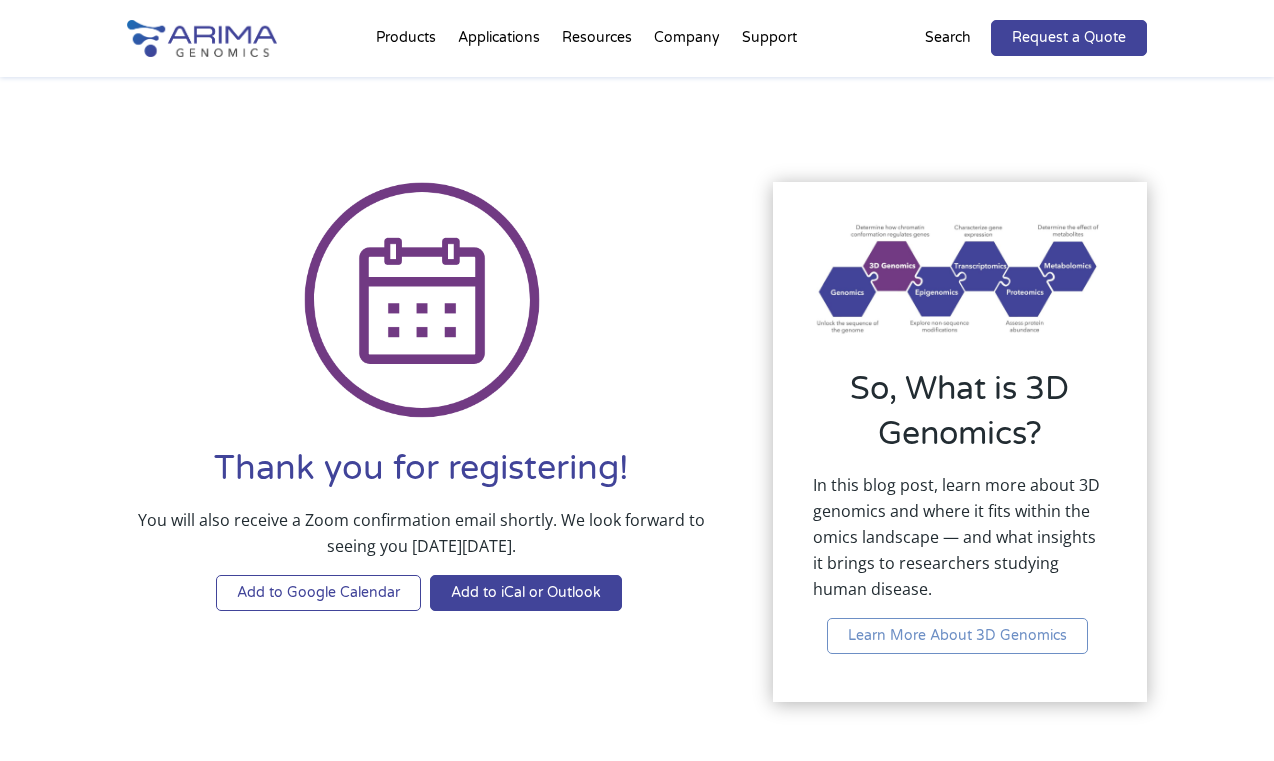 click on "Add to Google Calendar" at bounding box center [318, 593] 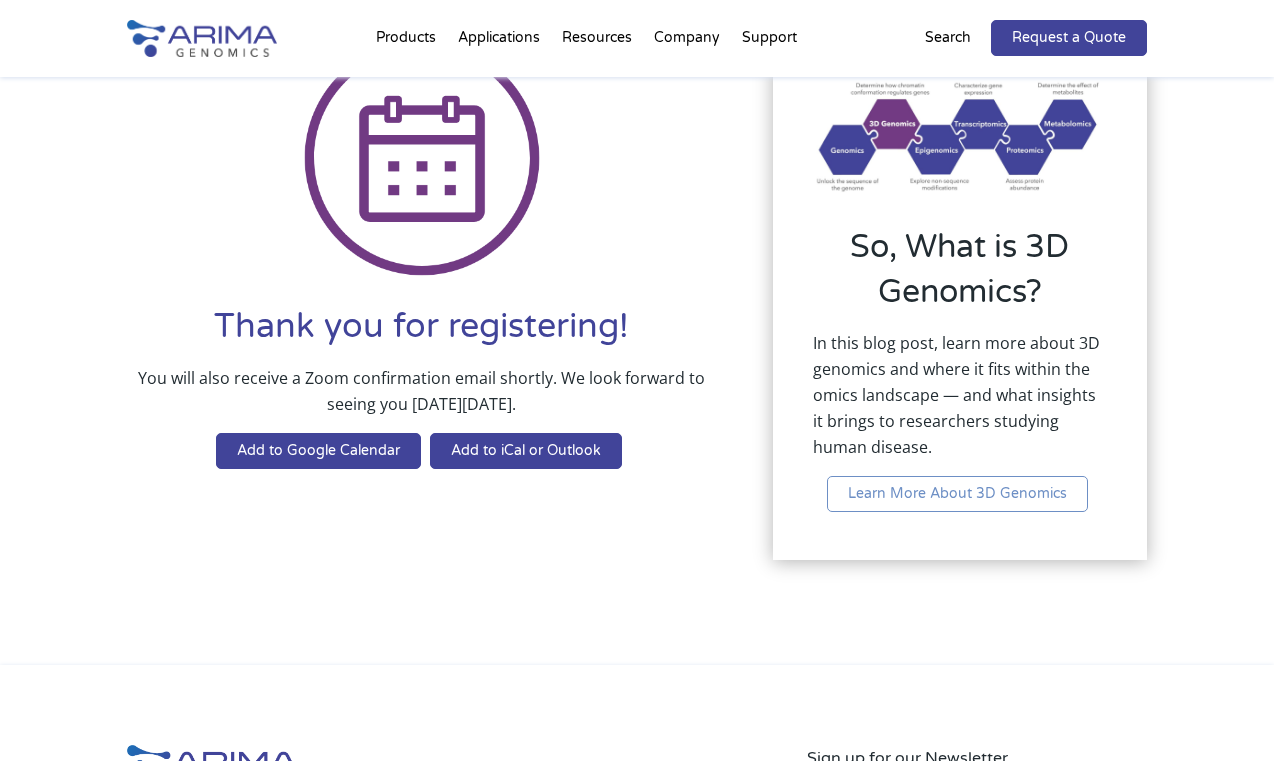 scroll, scrollTop: 146, scrollLeft: 0, axis: vertical 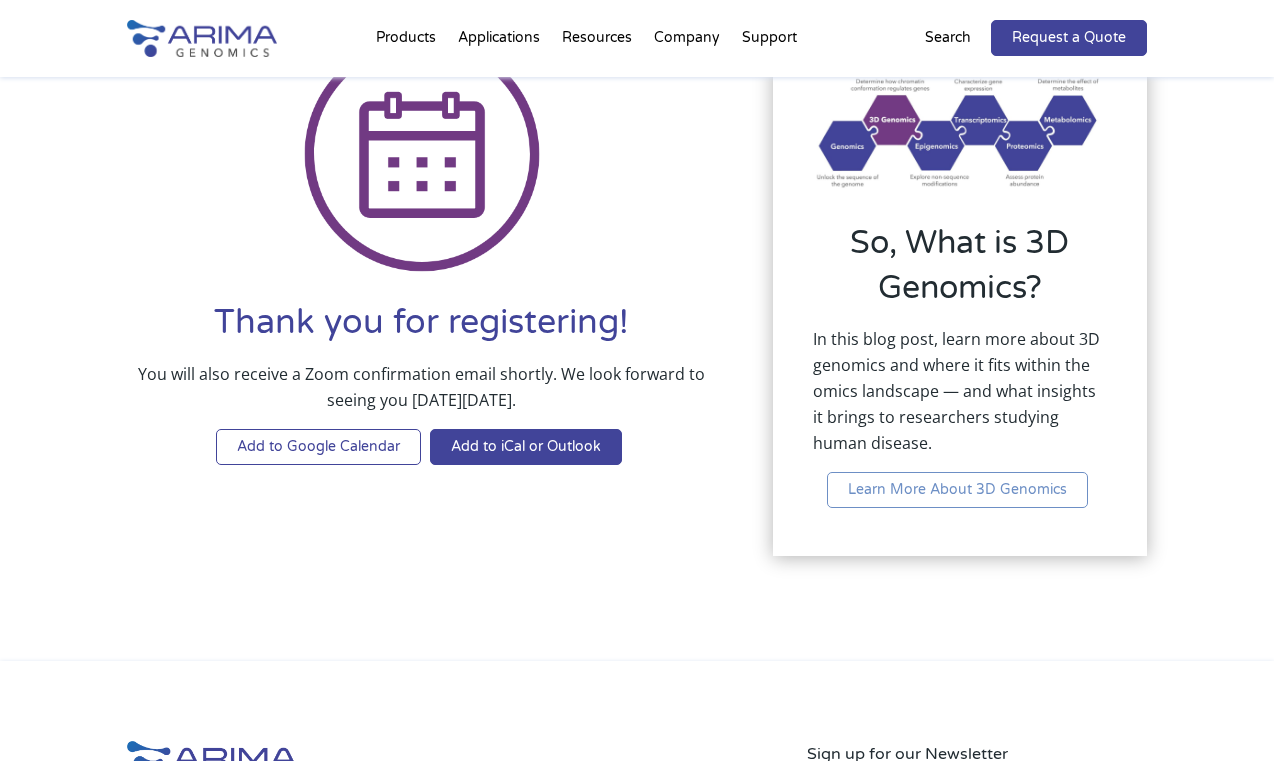 click on "Add to Google Calendar" at bounding box center (318, 447) 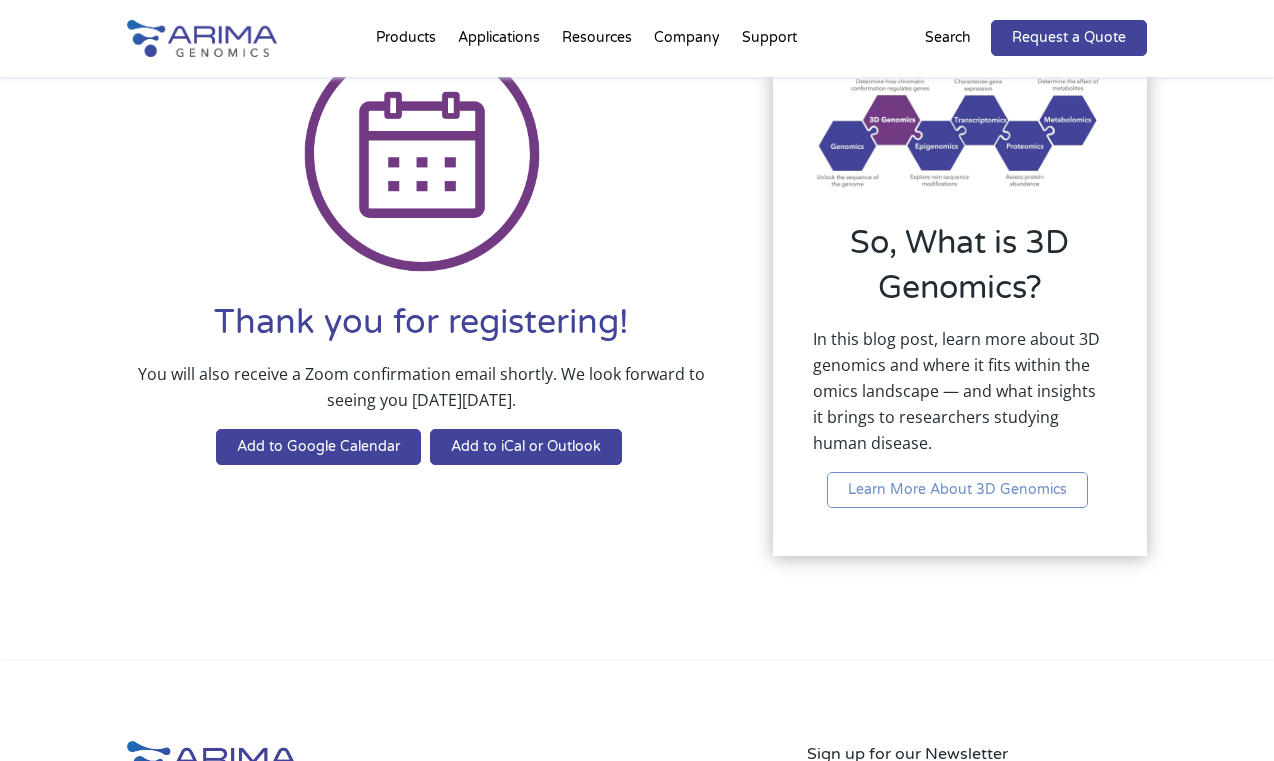 click on "Thank you for registering! You will also receive a Zoom confirmation email shortly. We look forward to seeing you on Thursday, July 31st, 2025. Add to Google Calendar   Add to iCal or Outlook So, What is 3D Genomics? In this blog post, learn more about 3D genomics and where it fits within the omics landscape — and what insights it brings to researchers studying human disease. Learn More About 3D Genomics" at bounding box center (637, 296) 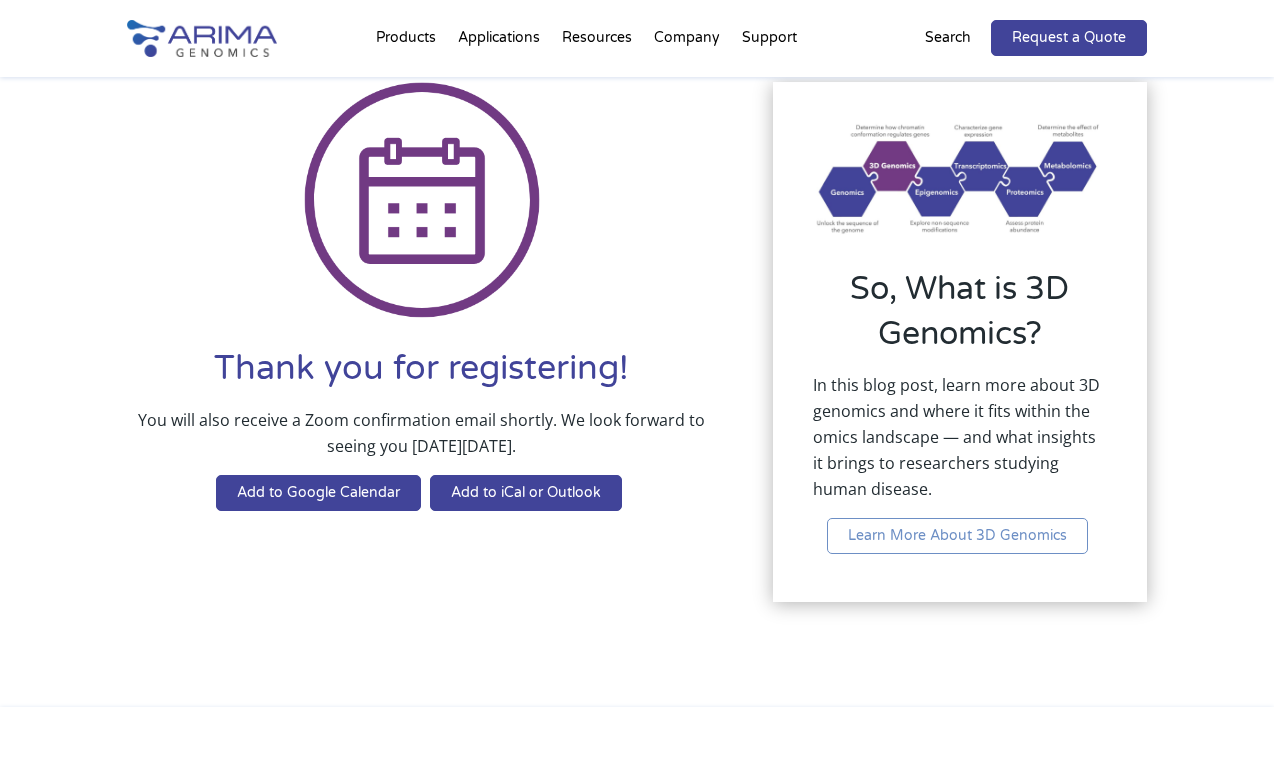 scroll, scrollTop: 0, scrollLeft: 0, axis: both 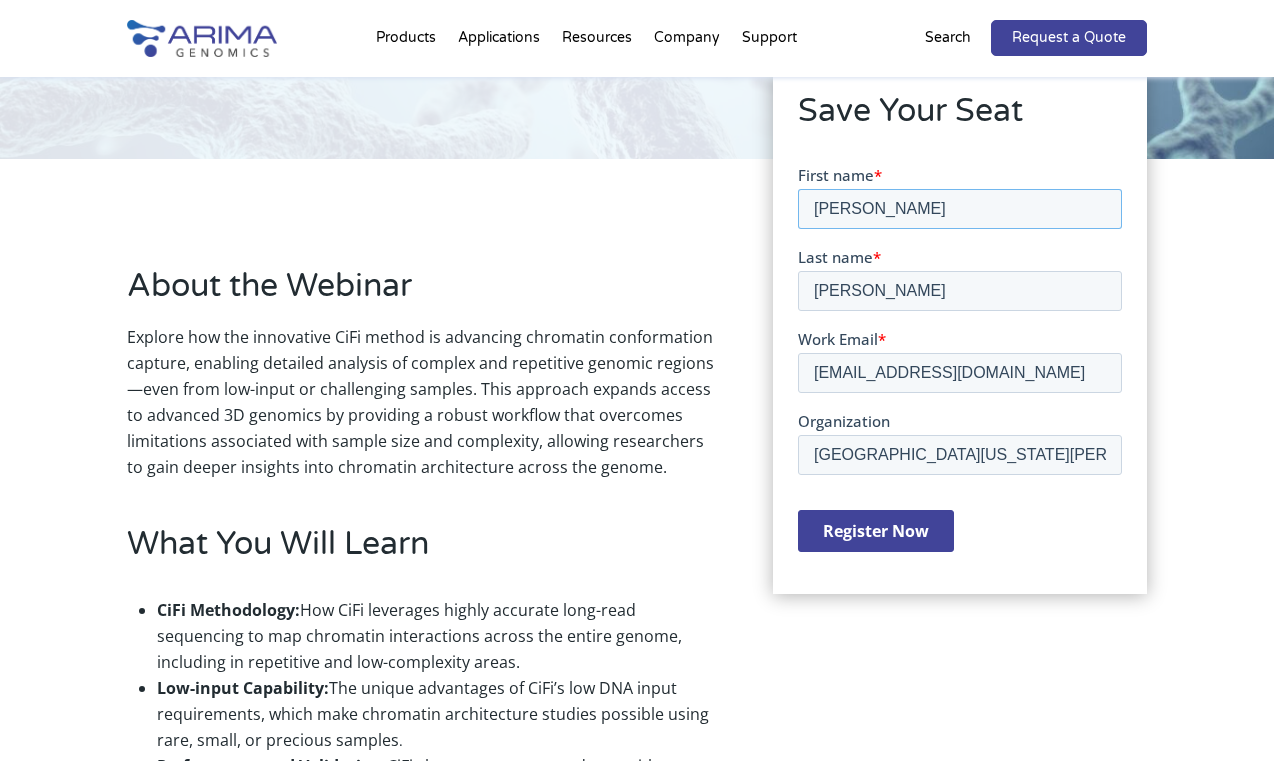 click on "[PERSON_NAME]" at bounding box center [959, 209] 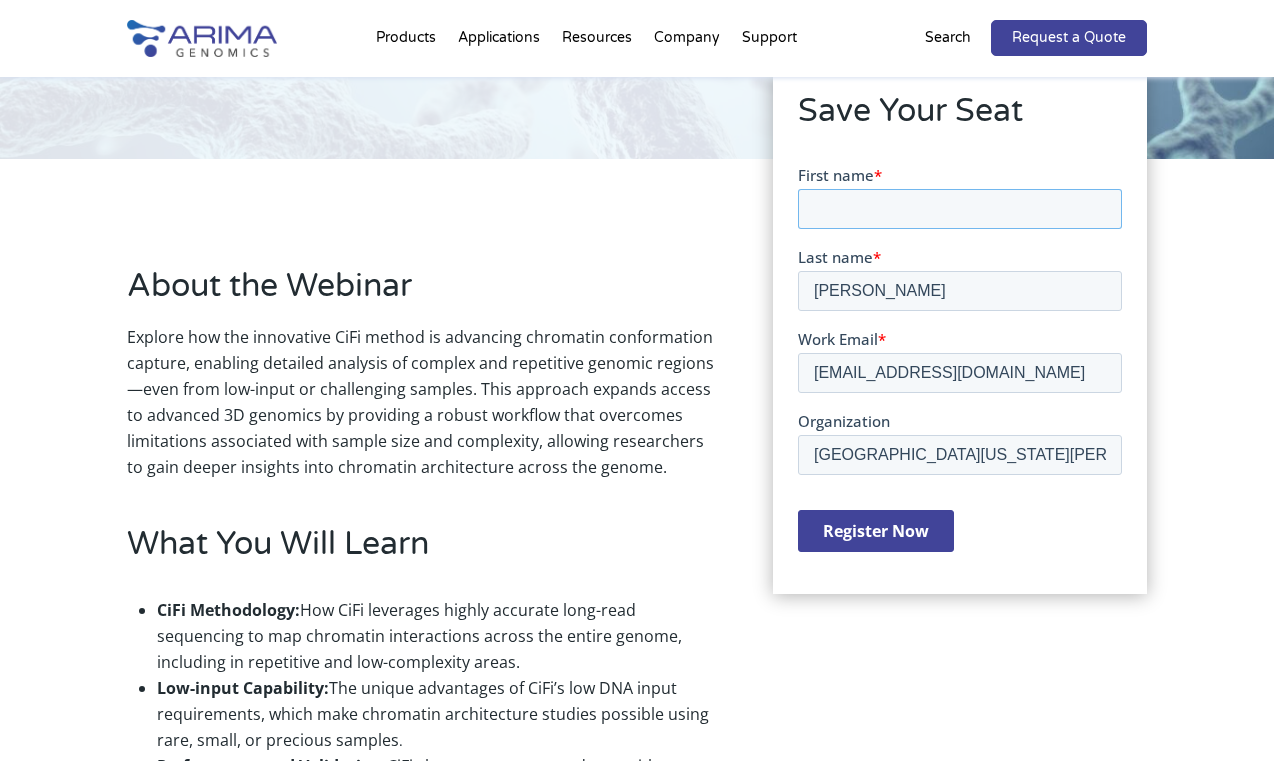 type 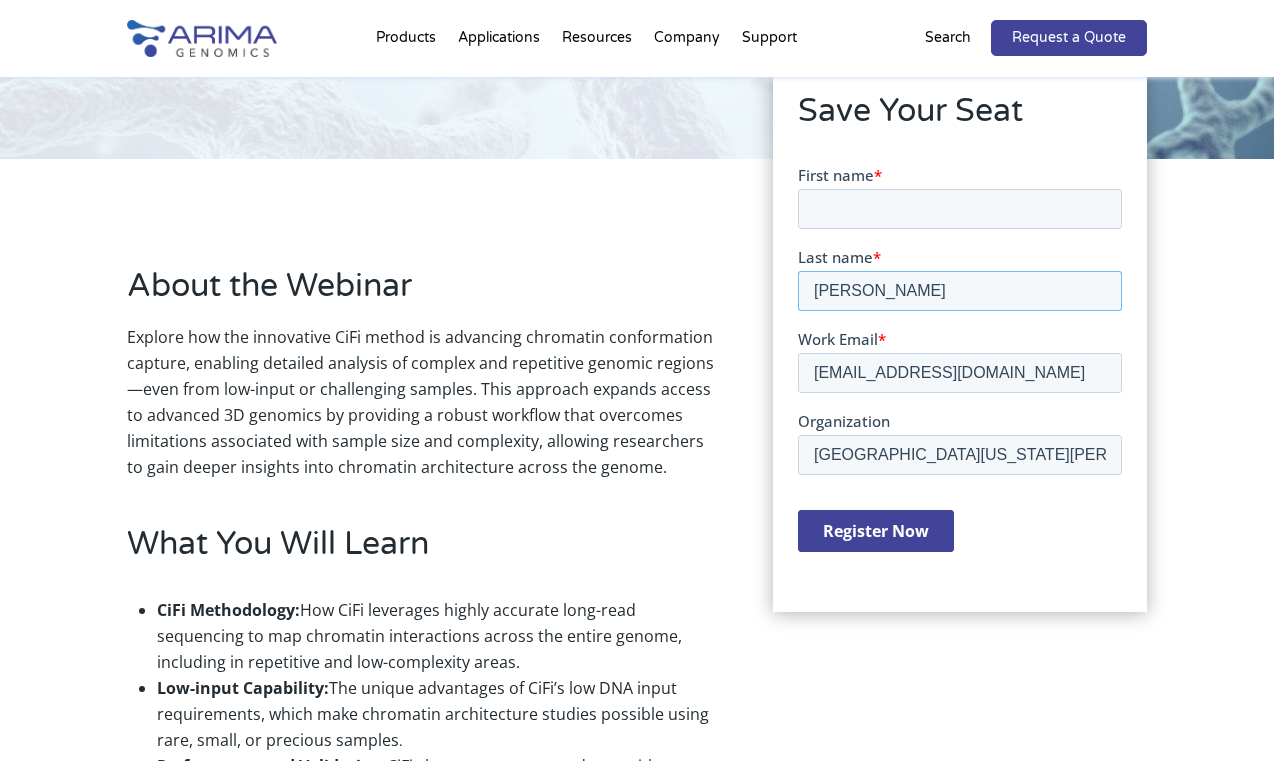 click on "Last name * Caputo" at bounding box center [959, 279] 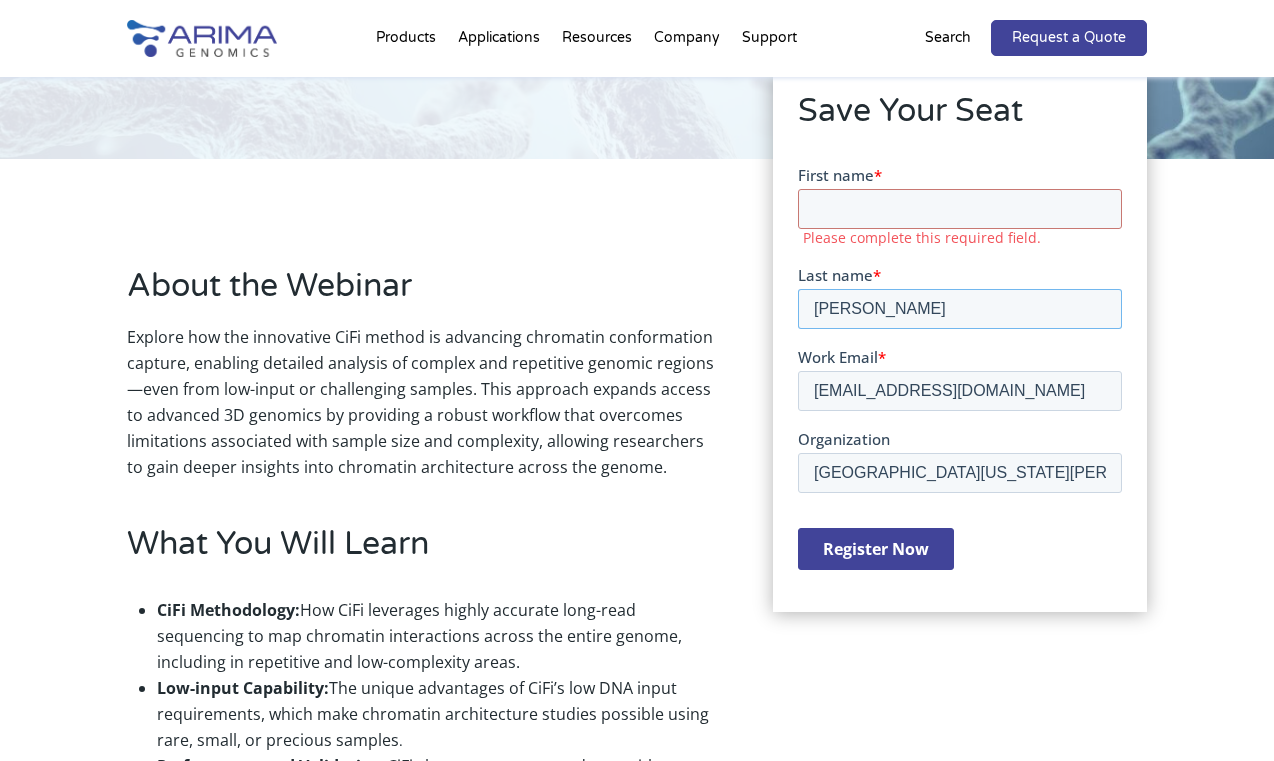 click on "[PERSON_NAME]" at bounding box center (959, 309) 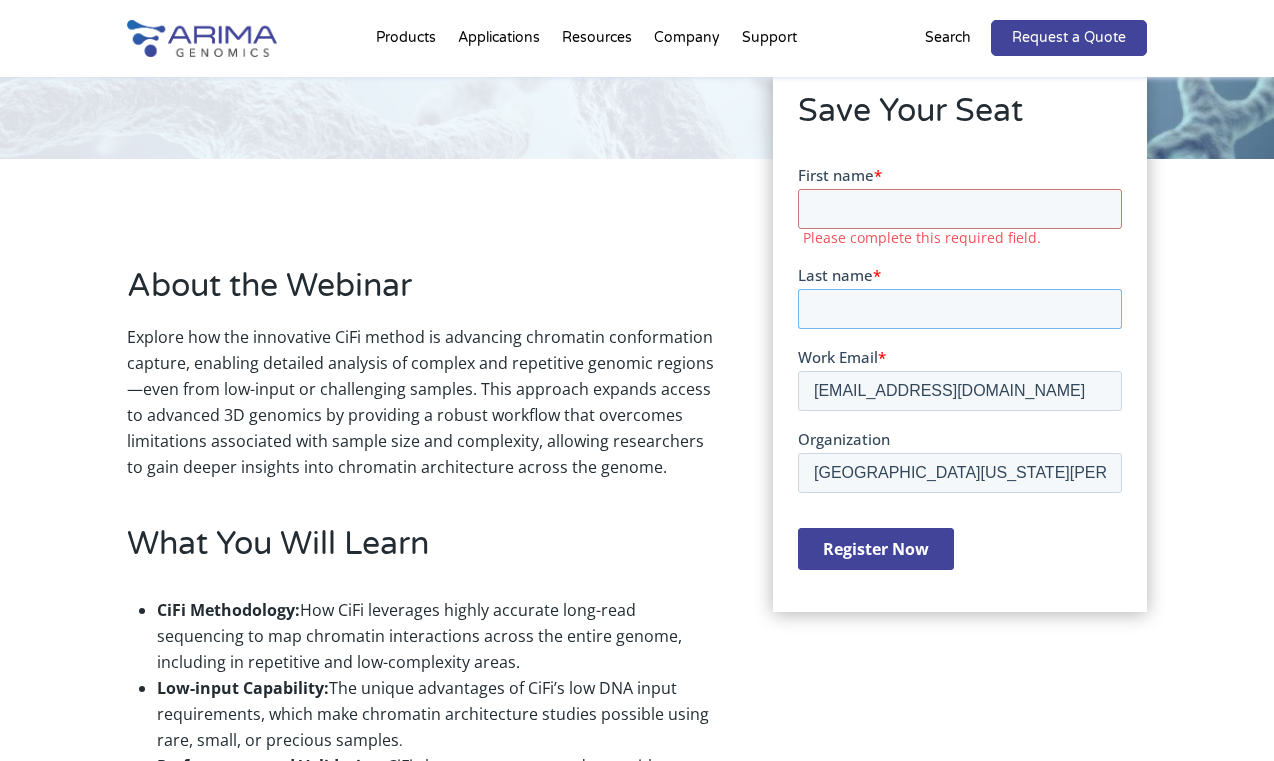 type 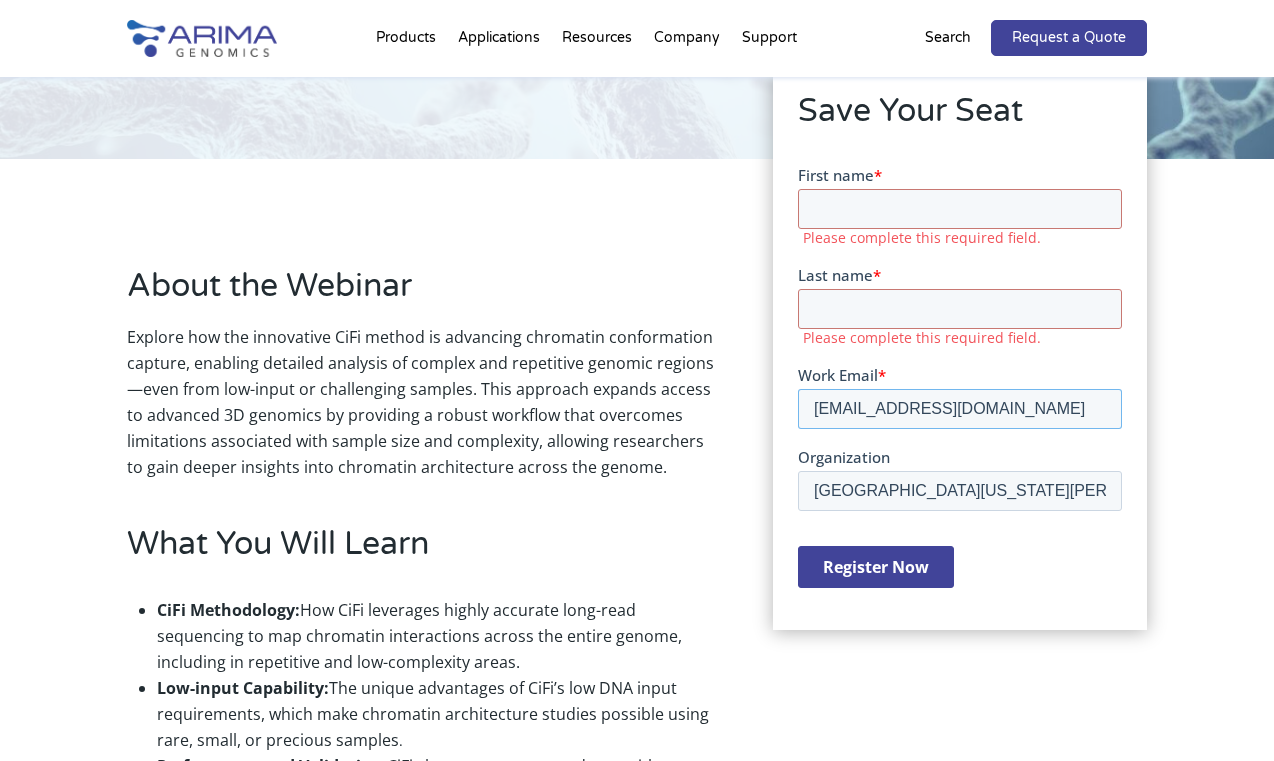 click on "Work Email * cecaputo@ucdavis.edu" at bounding box center (959, 397) 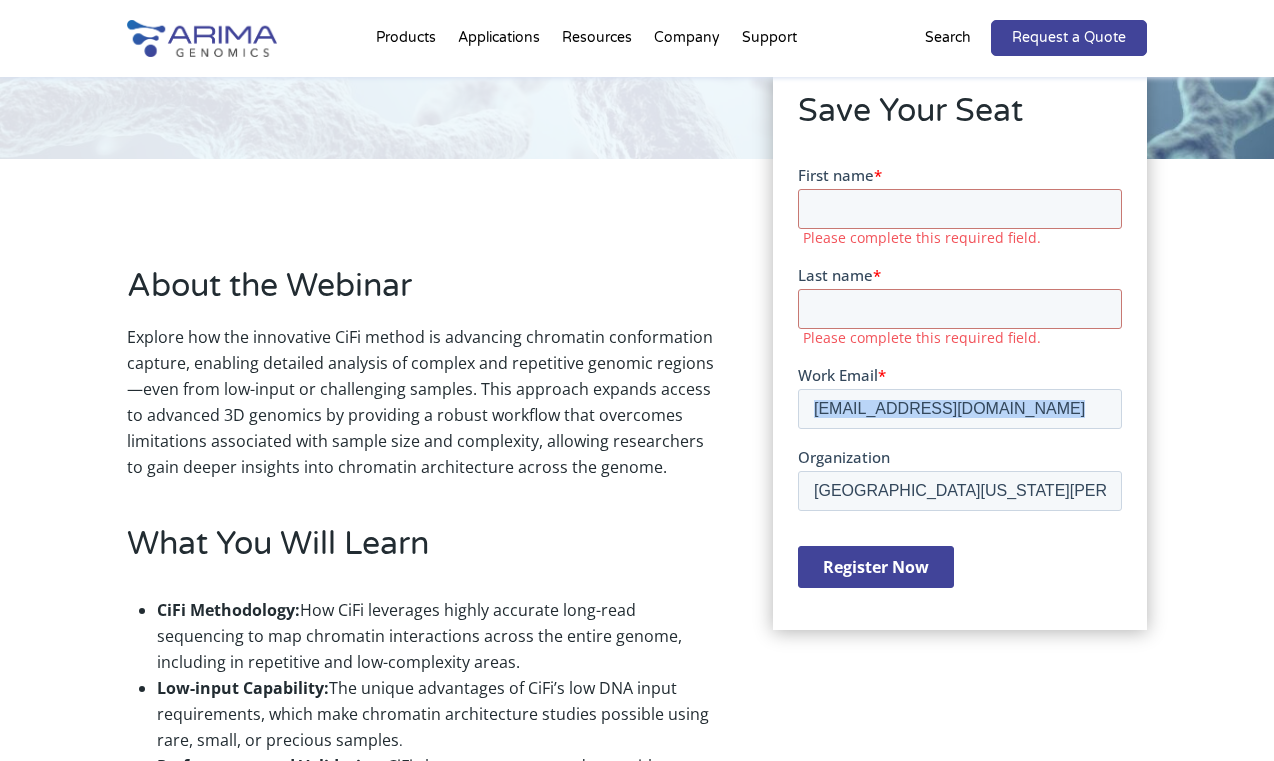 click on "Work Email * cecaputo@ucdavis.edu" at bounding box center (959, 397) 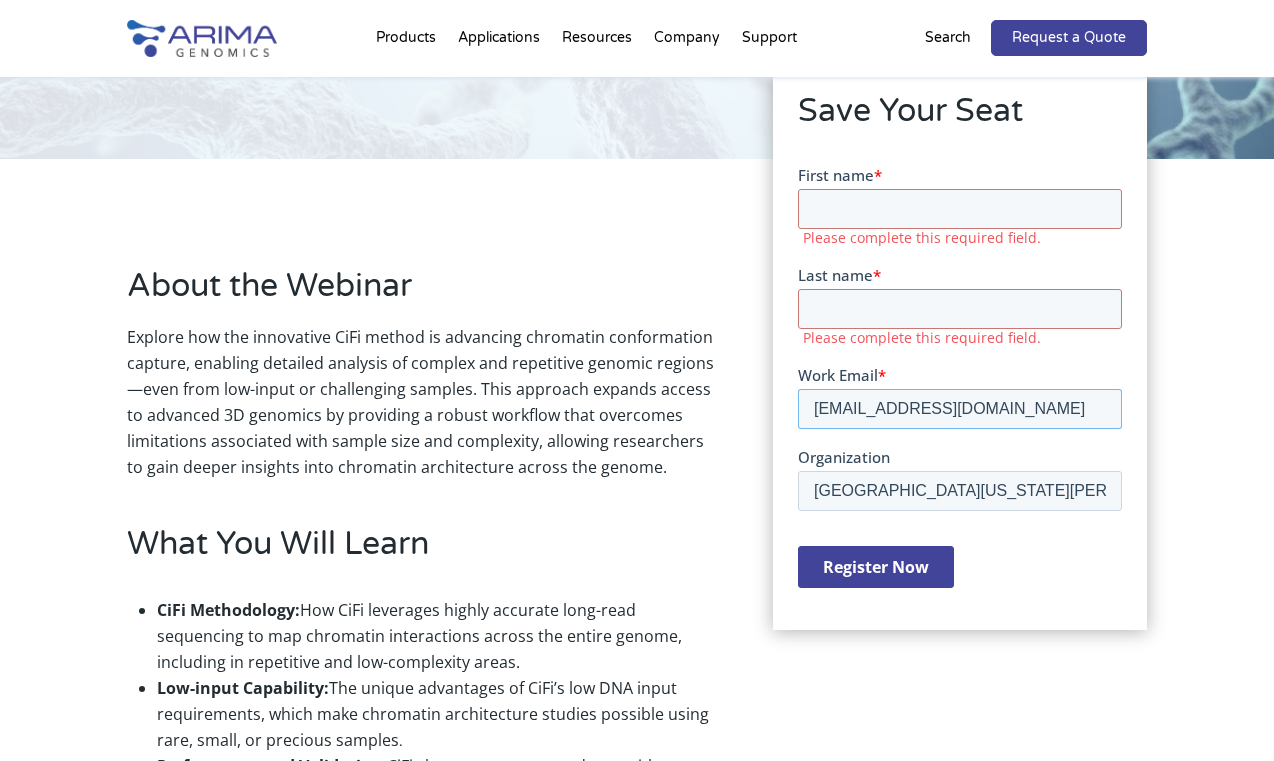 click on "[EMAIL_ADDRESS][DOMAIN_NAME]" at bounding box center (959, 409) 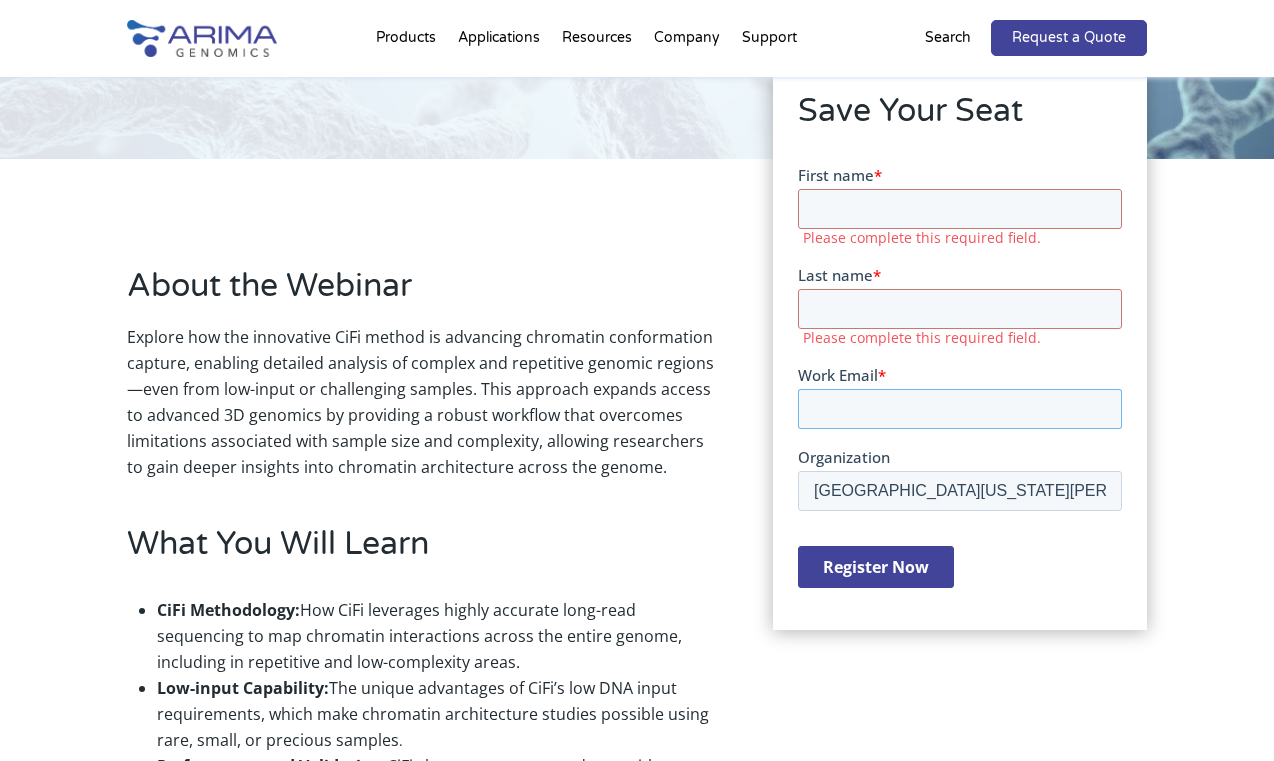 type 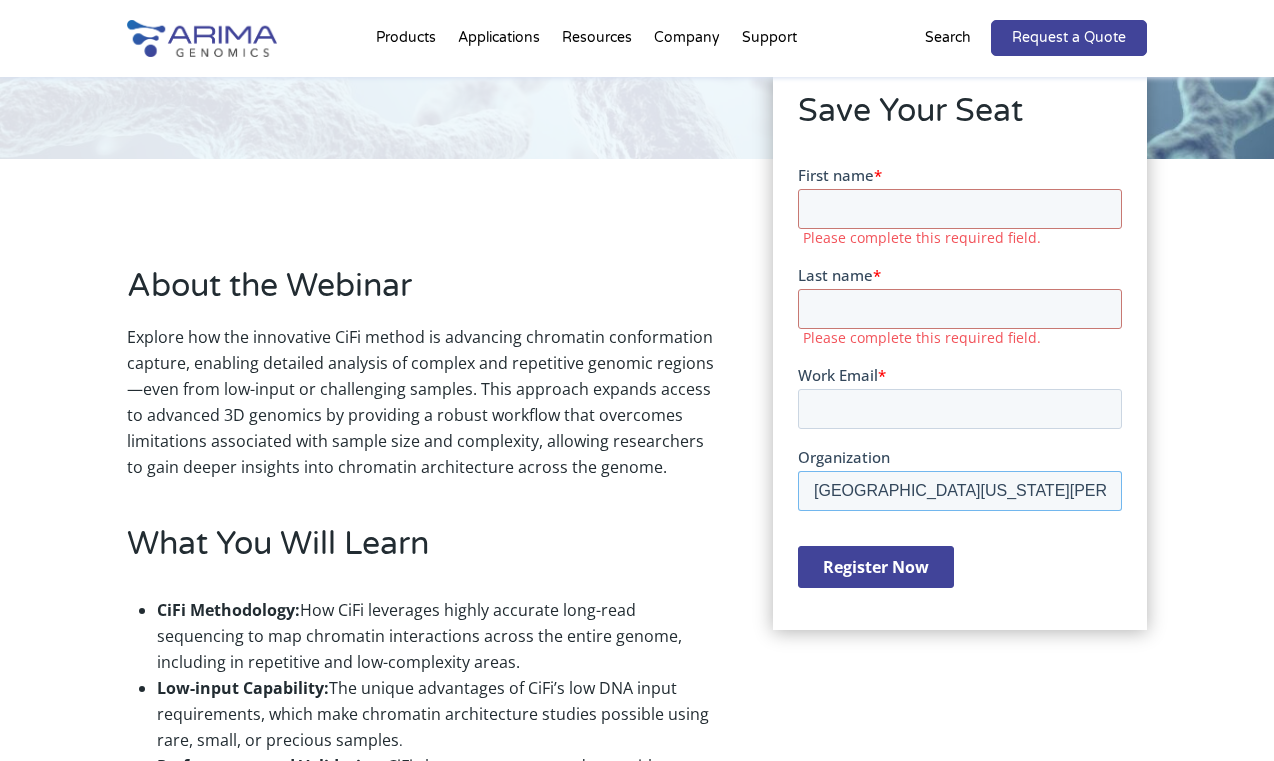 click on "Organization University of California, Davis" at bounding box center (959, 479) 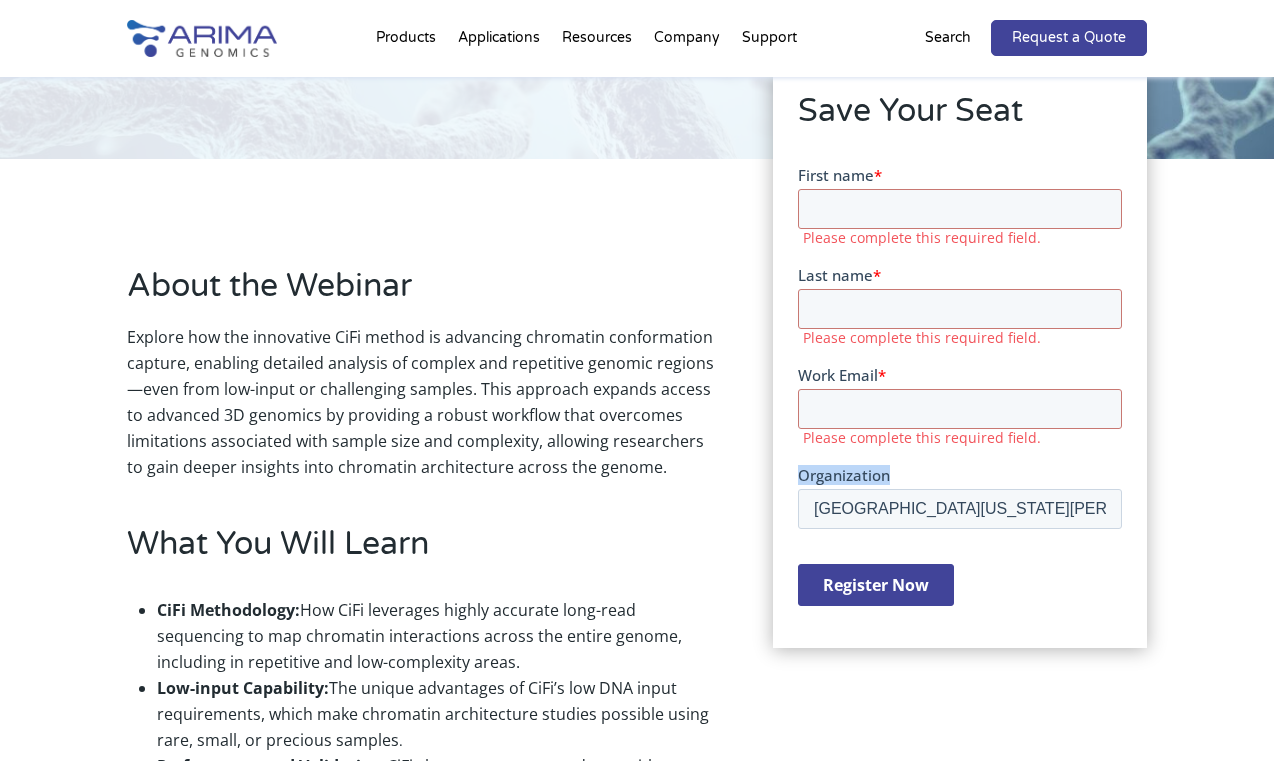 click on "Organization" at bounding box center (843, 475) 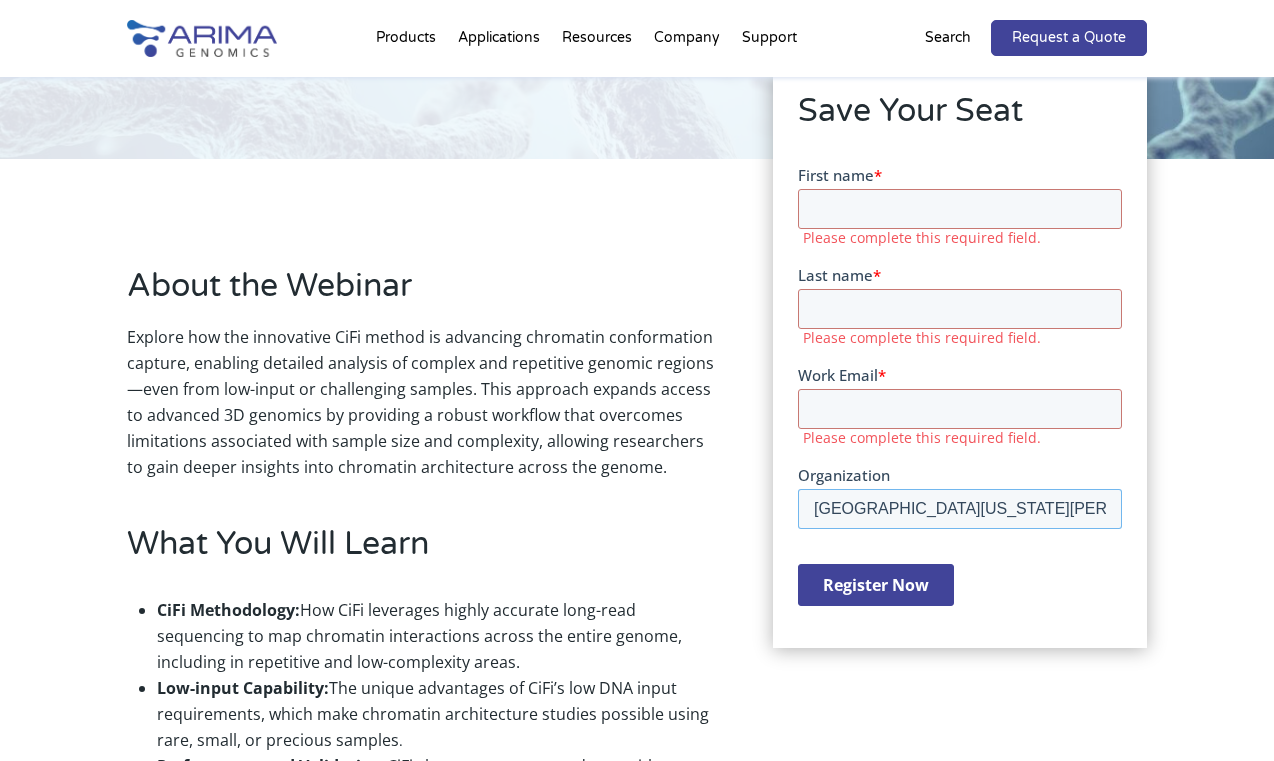 click on "[GEOGRAPHIC_DATA][US_STATE][PERSON_NAME]" at bounding box center [959, 509] 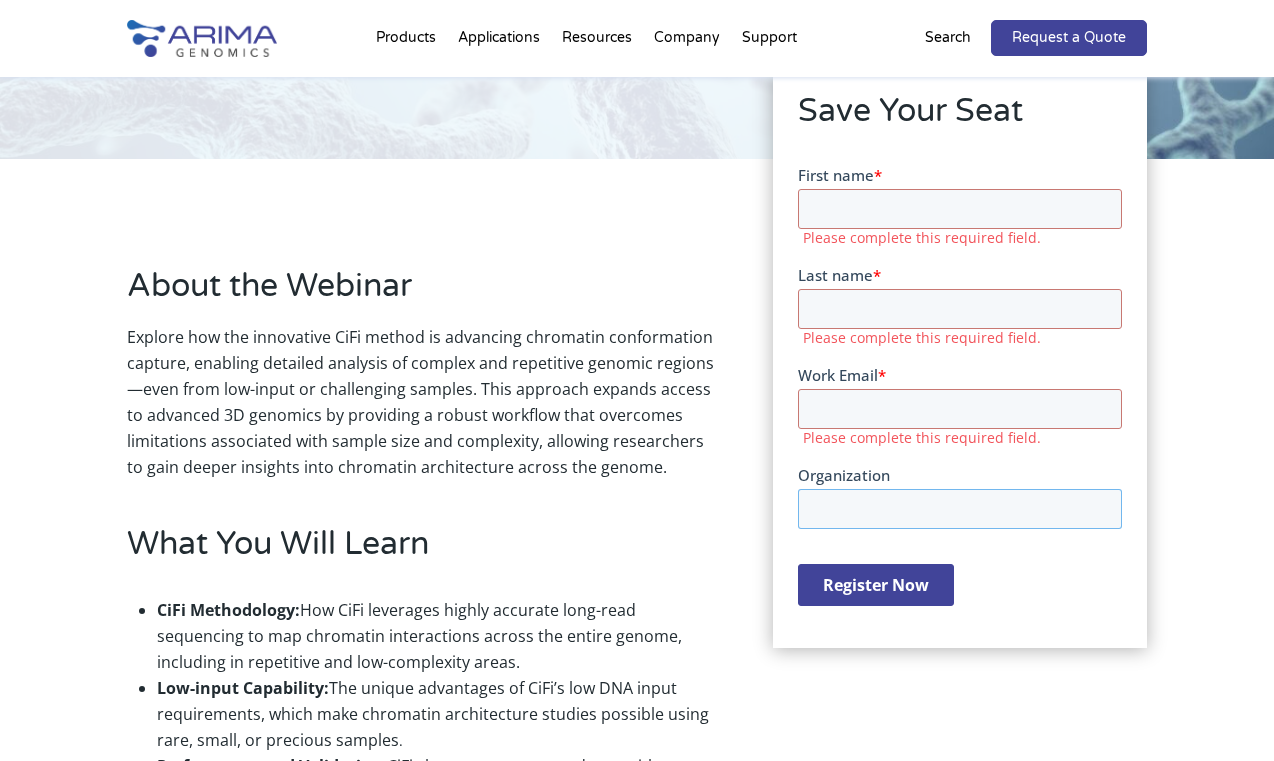 type 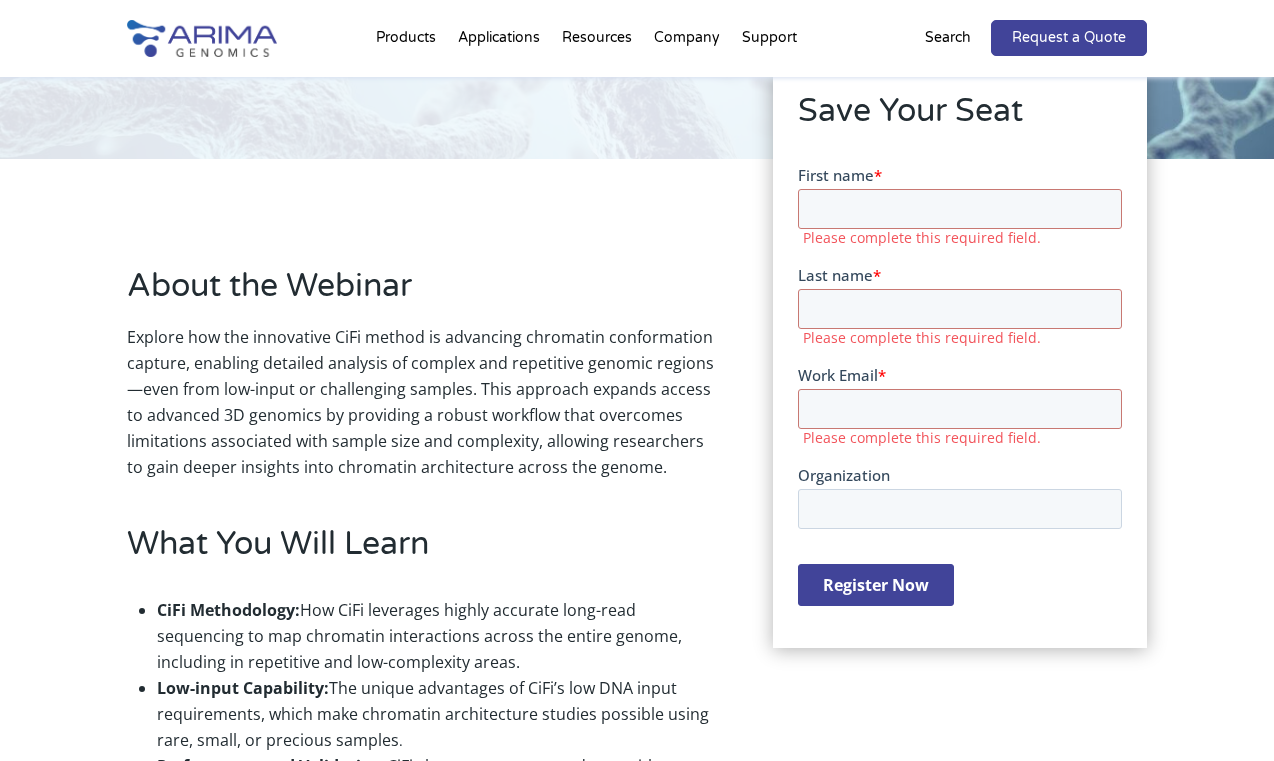 click on "Explore how the innovative CiFi method is advancing chromatin conformation capture, enabling detailed analysis of complex and repetitive genomic regions—even from low-input or challenging samples. This approach expands access to advanced 3D genomics by providing a robust workflow that overcomes limitations associated with sample size and complexity, allowing researchers to gain deeper insights into chromatin architecture across the genome." at bounding box center [421, 410] 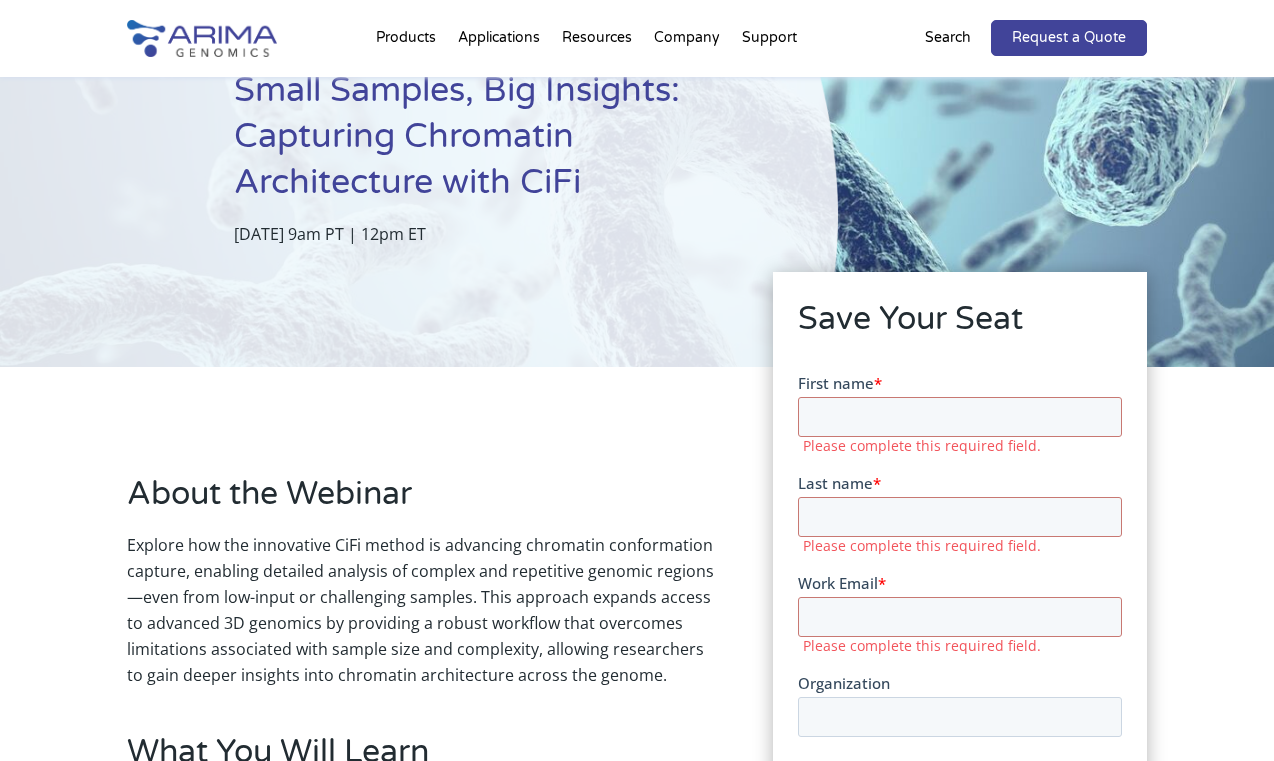 scroll, scrollTop: 0, scrollLeft: 0, axis: both 